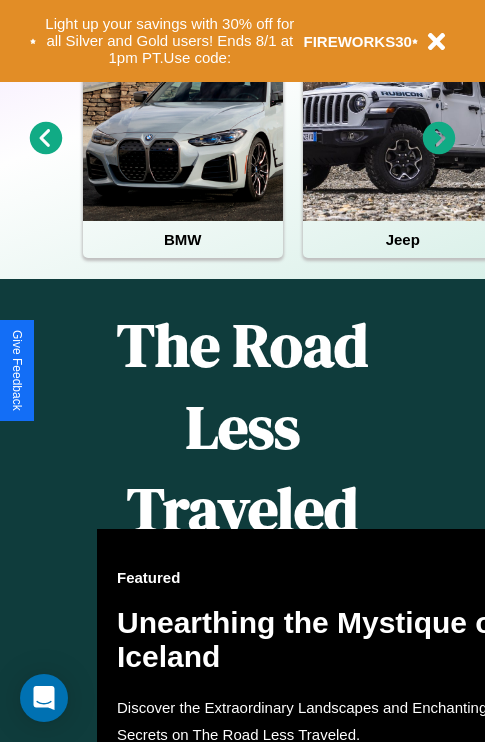 scroll, scrollTop: 817, scrollLeft: 0, axis: vertical 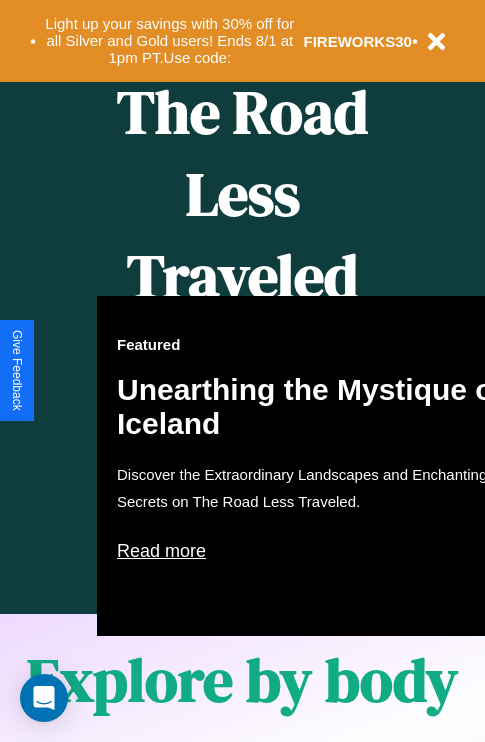 click on "Featured Unearthing the Mystique of Iceland Discover the Extraordinary Landscapes and Enchanting Secrets on The Road Less Traveled. Read more" at bounding box center [317, 466] 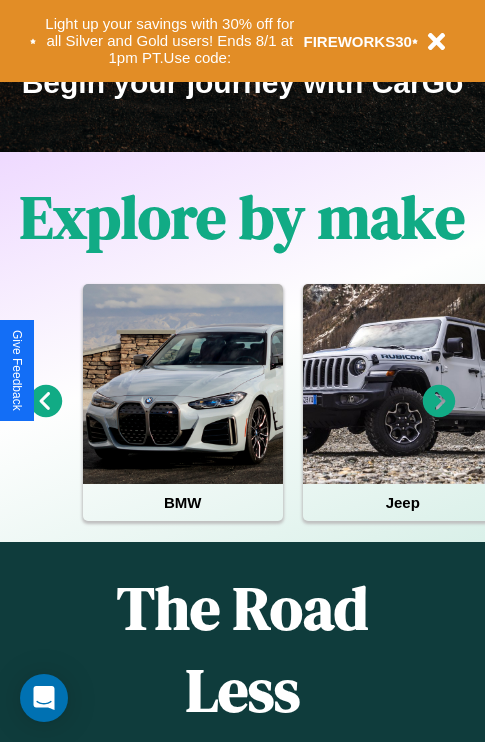 scroll, scrollTop: 308, scrollLeft: 0, axis: vertical 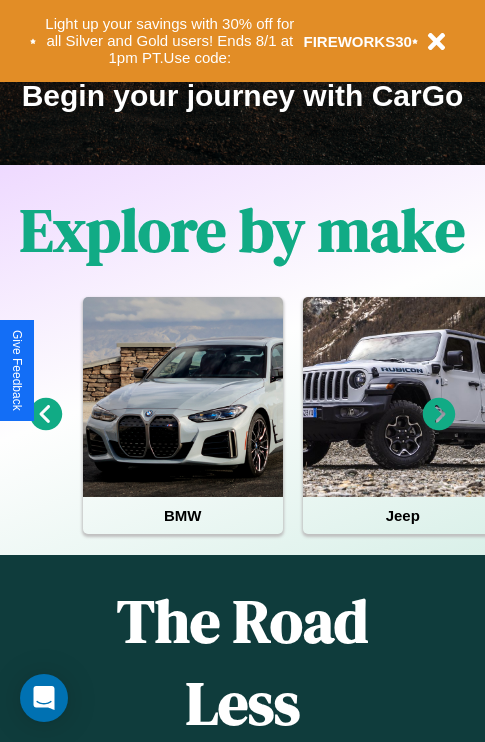 click 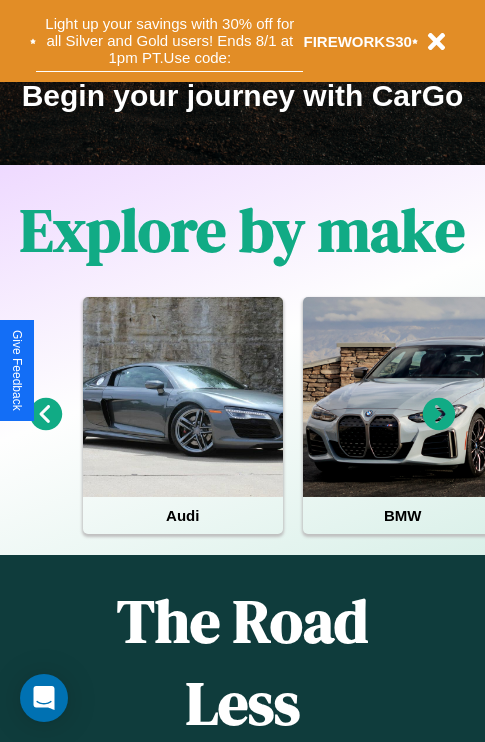 click on "Light up your savings with 30% off for all Silver and Gold users! Ends 8/1 at 1pm PT.  Use code:" at bounding box center [169, 41] 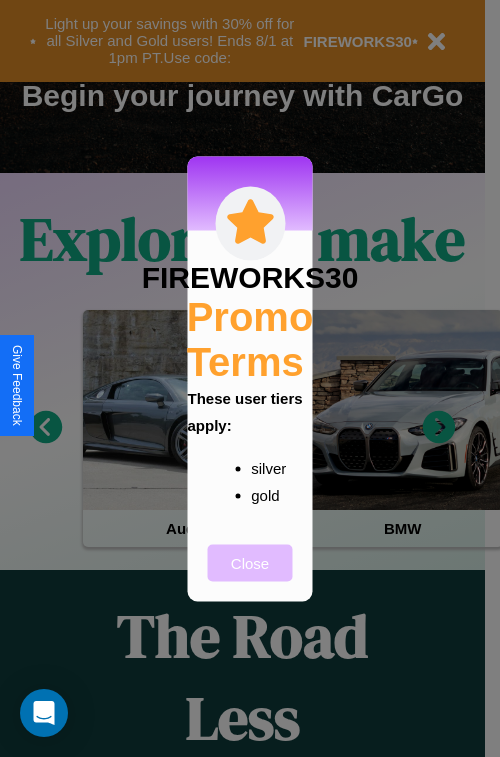 click on "Close" at bounding box center [250, 562] 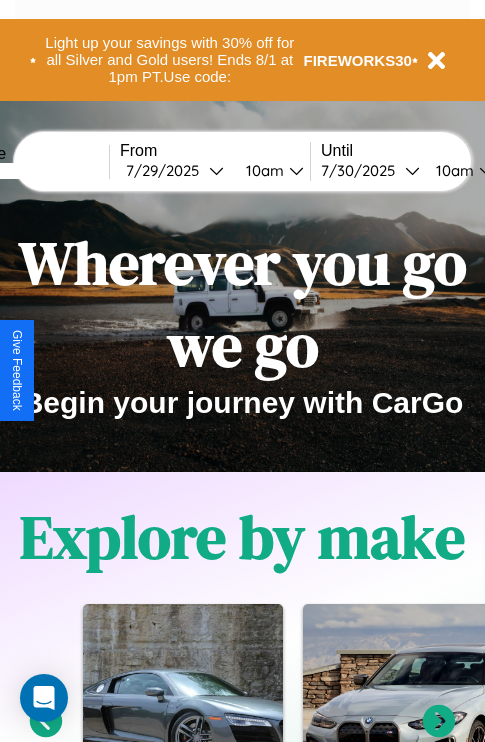 scroll, scrollTop: 0, scrollLeft: 0, axis: both 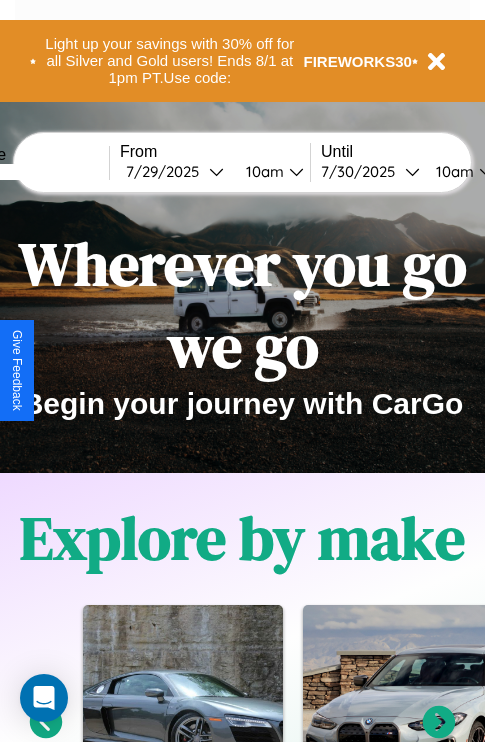 click at bounding box center (34, 172) 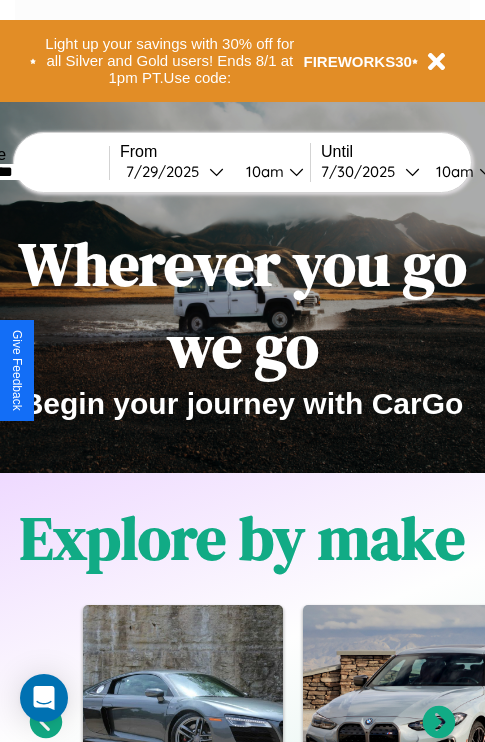 type on "*********" 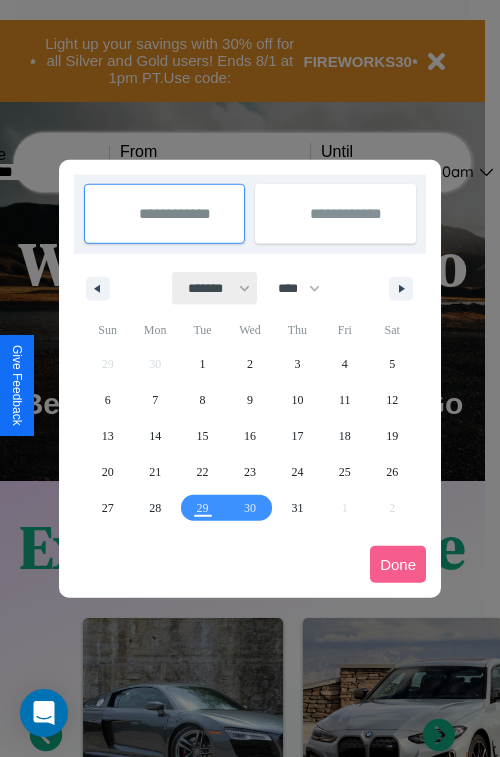 click on "******* ******** ***** ***** *** **** **** ****** ********* ******* ******** ********" at bounding box center [215, 288] 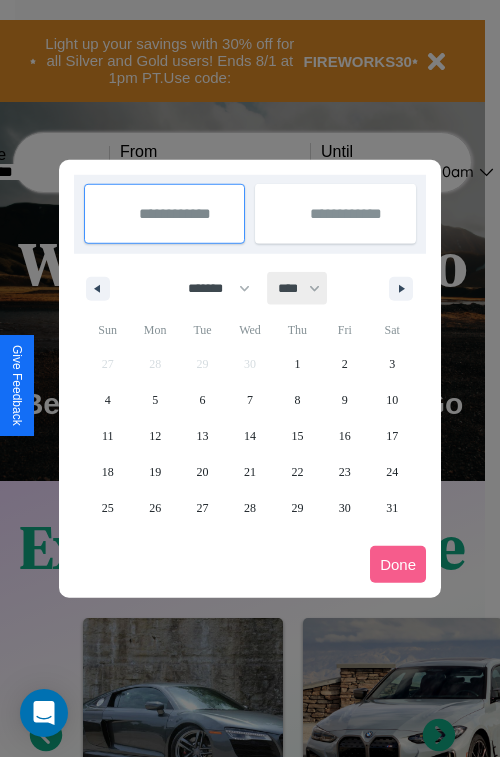 click on "**** **** **** **** **** **** **** **** **** **** **** **** **** **** **** **** **** **** **** **** **** **** **** **** **** **** **** **** **** **** **** **** **** **** **** **** **** **** **** **** **** **** **** **** **** **** **** **** **** **** **** **** **** **** **** **** **** **** **** **** **** **** **** **** **** **** **** **** **** **** **** **** **** **** **** **** **** **** **** **** **** **** **** **** **** **** **** **** **** **** **** **** **** **** **** **** **** **** **** **** **** **** **** **** **** **** **** **** **** **** **** **** **** **** **** **** **** **** **** **** ****" at bounding box center [298, 288] 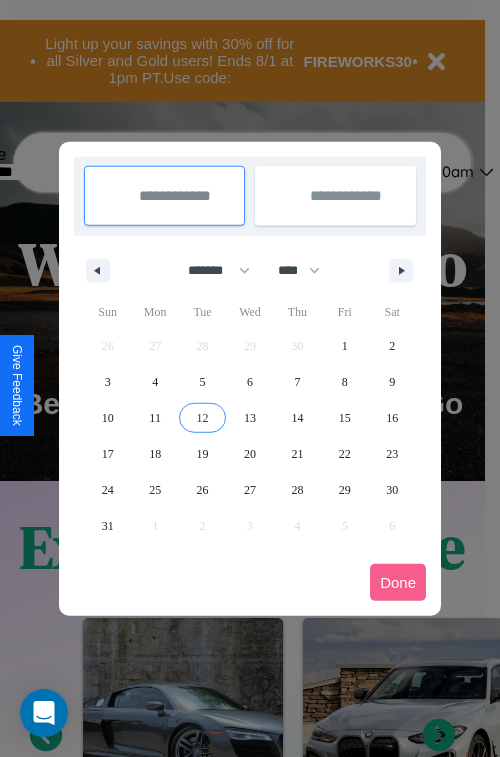 click on "12" at bounding box center [203, 418] 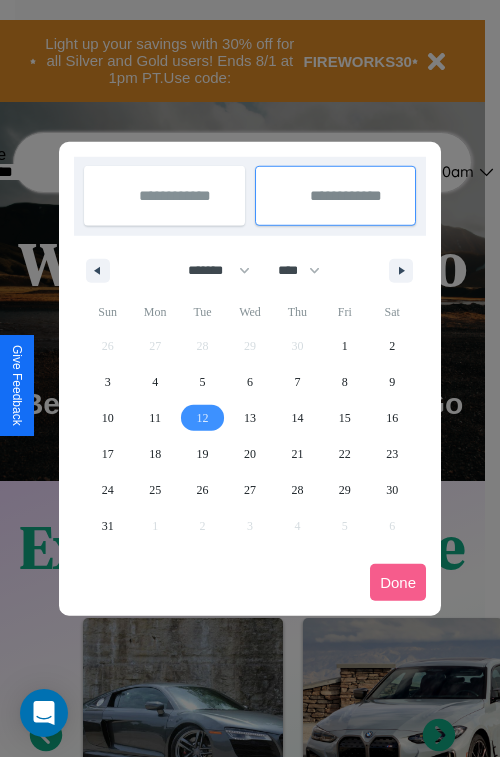 click on "18" at bounding box center (155, 454) 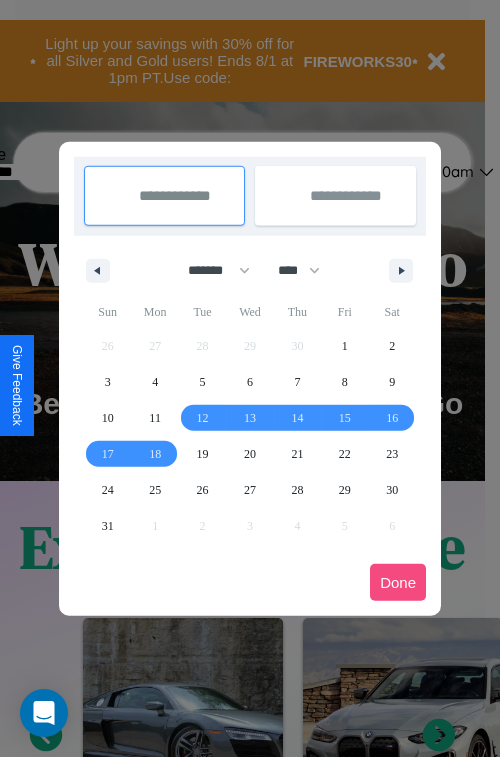click on "Done" at bounding box center (398, 582) 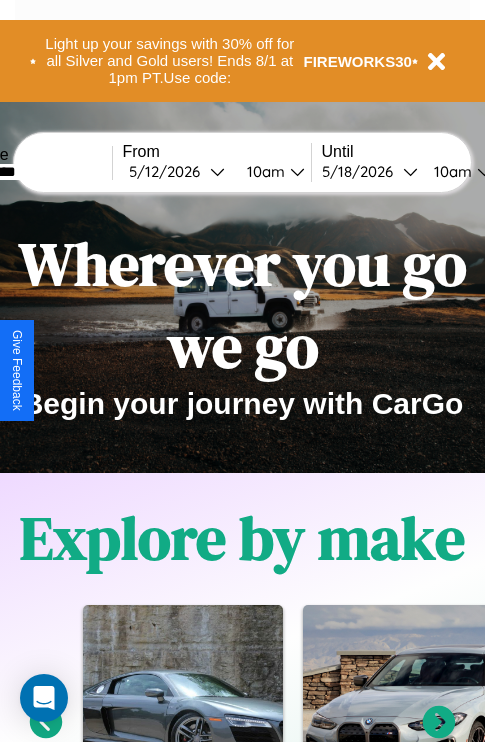 click on "10am" at bounding box center [263, 171] 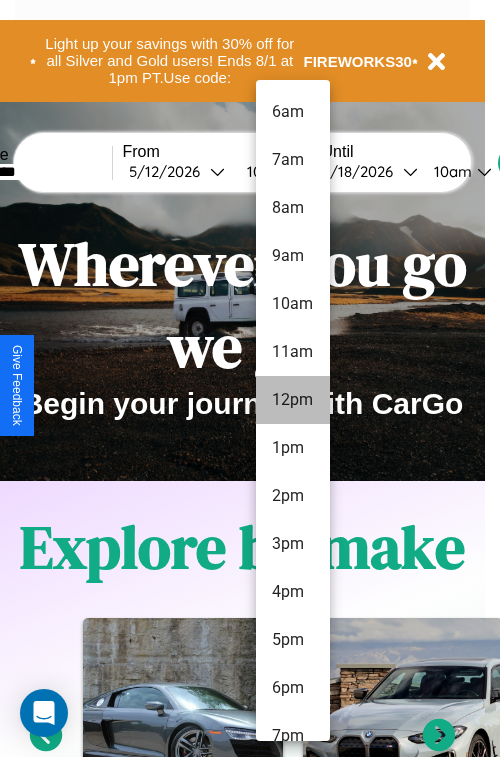 click on "12pm" at bounding box center (293, 400) 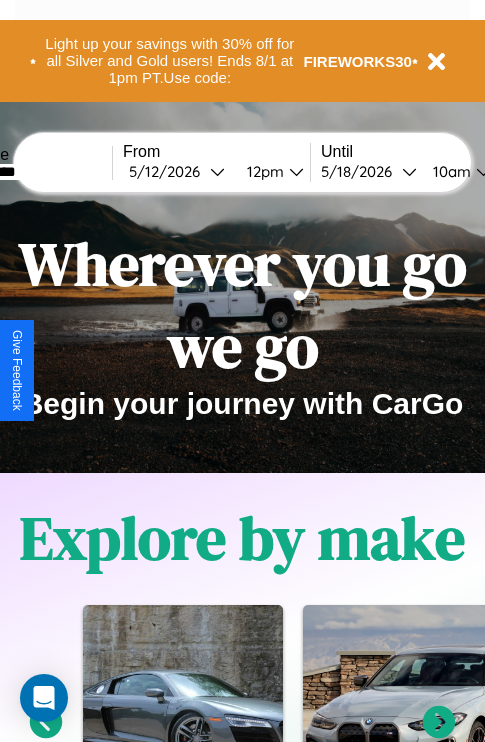 click on "10am" at bounding box center [449, 171] 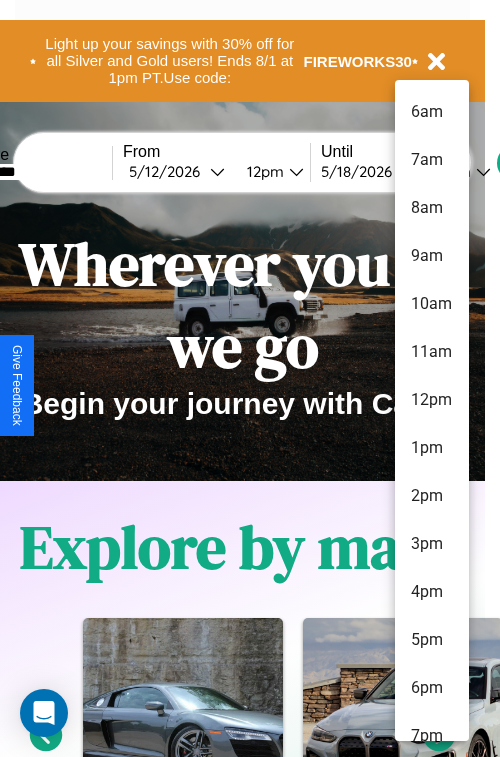 click on "10am" at bounding box center [432, 304] 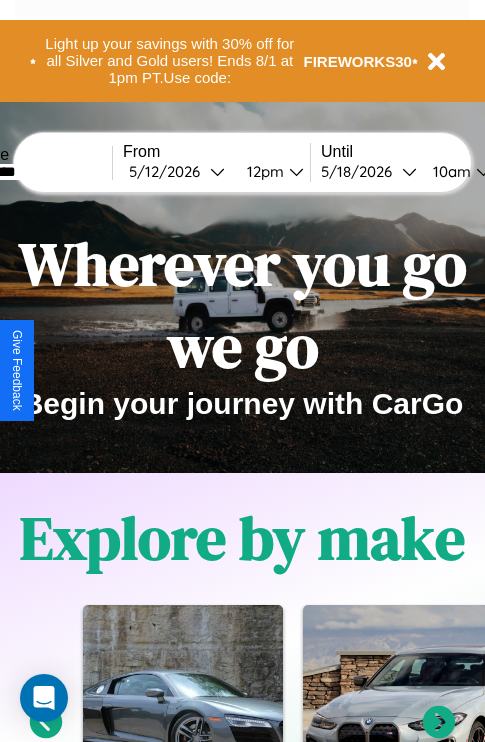 scroll, scrollTop: 0, scrollLeft: 74, axis: horizontal 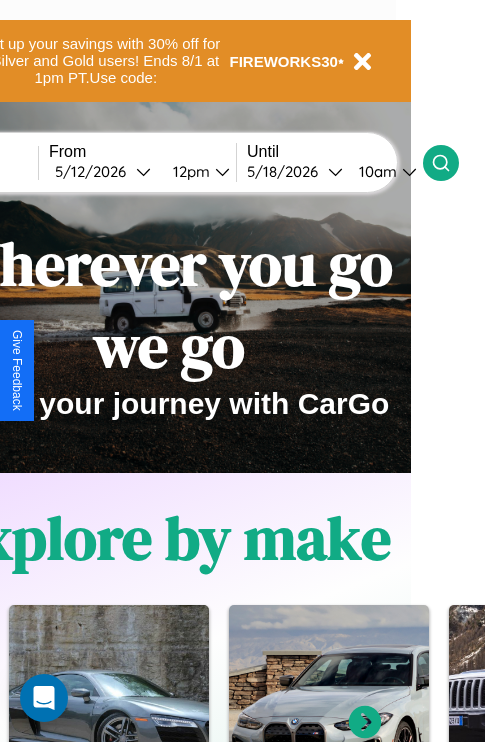 click 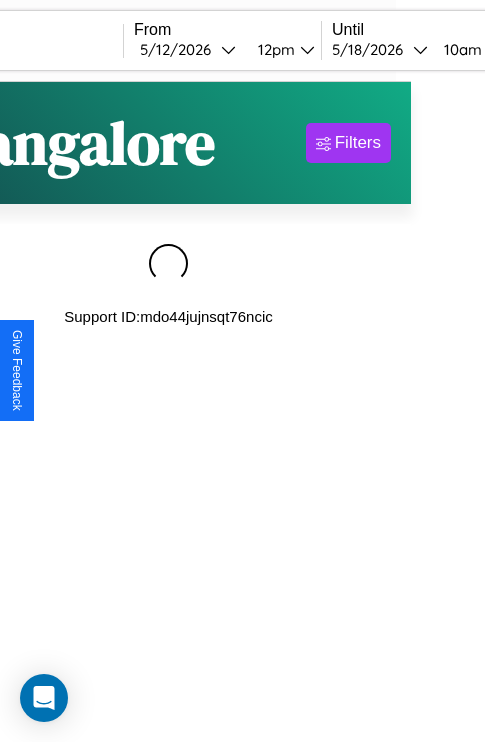 scroll, scrollTop: 0, scrollLeft: 0, axis: both 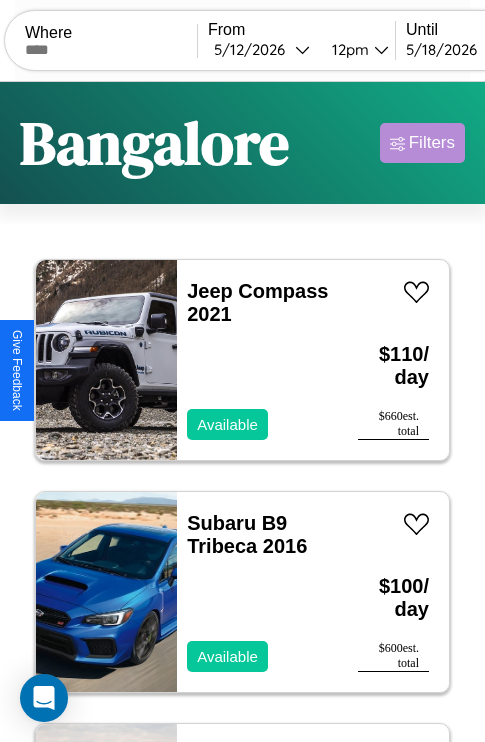click on "Filters" at bounding box center (432, 143) 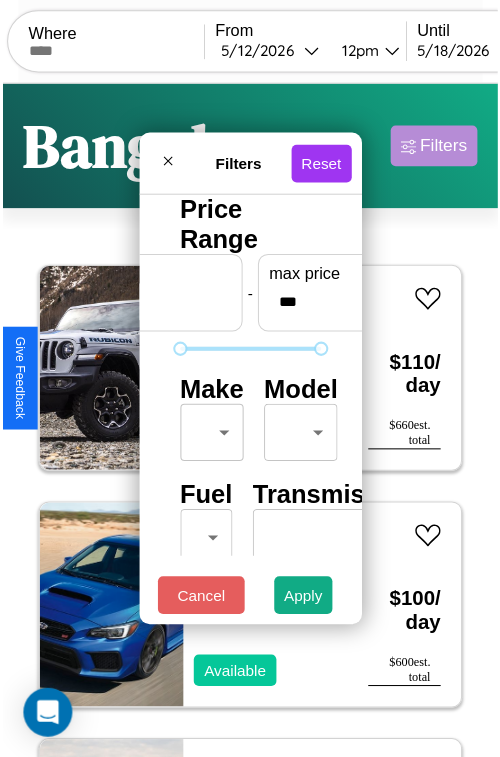 scroll, scrollTop: 59, scrollLeft: 0, axis: vertical 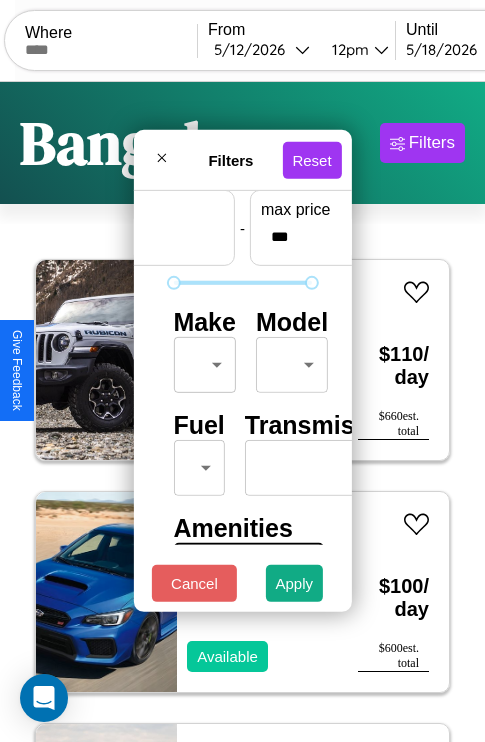 click on "CarGo Where From [DATE] [TIME] Until [DATE] [TIME] Become a Host Login Sign Up [CITY] Filters 23  cars in this area These cars can be picked up in this city. Jeep   Compass   2021 Available $ 110  / day $ 660  est. total Subaru   B9 Tribeca   2016 Available $ 100  / day $ 600  est. total Bentley   Bentley Trailers & Custom Coaches   2024 Unavailable $ 140  / day $ 840  est. total Kia   Sorento   2017 Available $ 140  / day $ 840  est. total Jaguar   XJ8   2019 Available $ 40  / day $ 240  est. total Aston Martin   Vanquish Zagato   2014 Available $ 200  / day $ 1200  est. total Chevrolet   Cruze Limited   2020 Available $ 180  / day $ 1080  est. total Acura   RSX   2017 Unavailable $ 150  / day $ 900  est. total Chrysler   Cirrus   2019 Available $ 120  / day $ 720  est. total Infiniti   QX50   2014 Available $ 70  / day $ 420  est. total Hummer   H1   2024 Unavailable $ 60  / day $ 360  est. total Audi   A7   2020 Available $ 70  / day $ 420  est. total Subaru   Legacy   2016 Available $ 60 $" at bounding box center (242, 412) 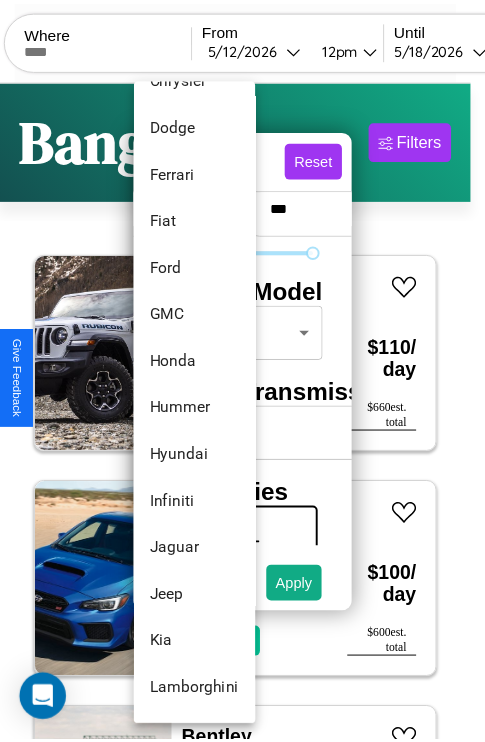 scroll, scrollTop: 518, scrollLeft: 0, axis: vertical 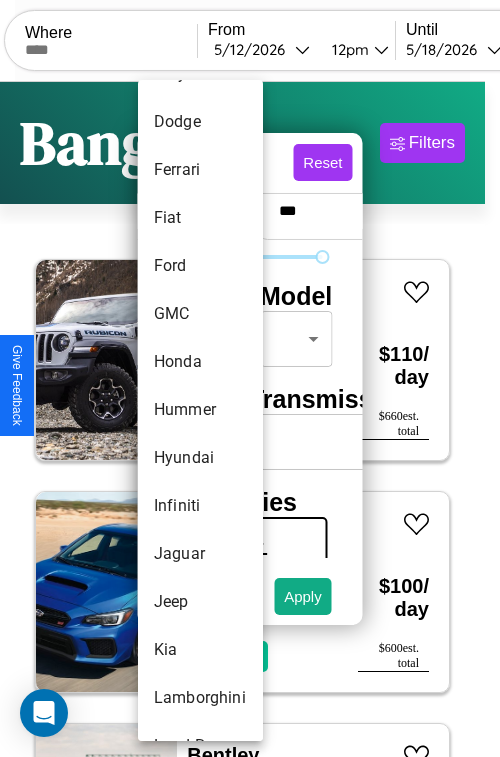 click on "Hummer" at bounding box center (200, 410) 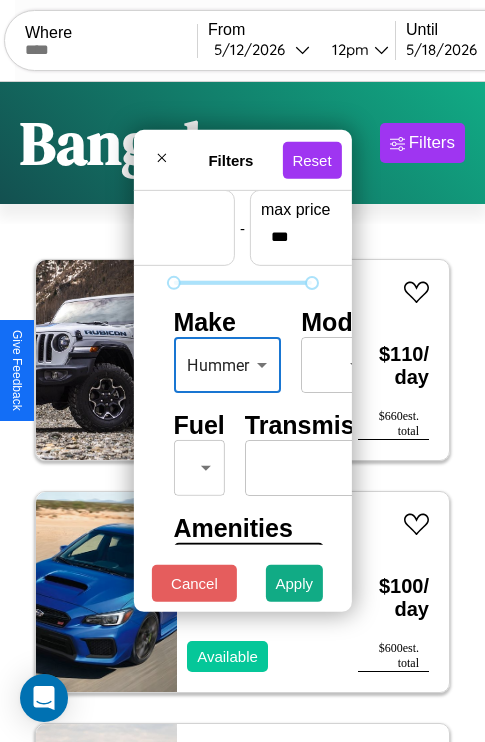 scroll, scrollTop: 162, scrollLeft: 0, axis: vertical 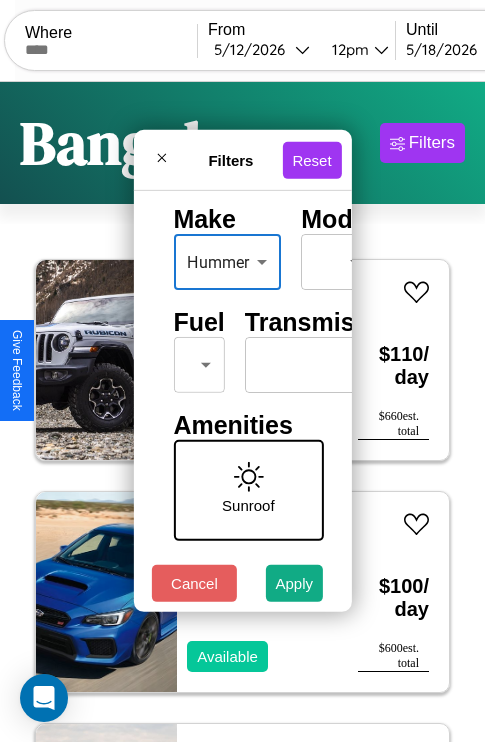 click on "CarGo Where From [DATE] [TIME] Until [DATE] [TIME] Become a Host Login Sign Up [CITY] Filters 23  cars in this area These cars can be picked up in this city. Jeep   Compass   2021 Available $ 110  / day $ 660  est. total Subaru   B9 Tribeca   2016 Available $ 100  / day $ 600  est. total Bentley   Bentley Trailers & Custom Coaches   2024 Unavailable $ 140  / day $ 840  est. total Kia   Sorento   2017 Available $ 140  / day $ 840  est. total Jaguar   XJ8   2019 Available $ 40  / day $ 240  est. total Aston Martin   Vanquish Zagato   2014 Available $ 200  / day $ 1200  est. total Chevrolet   Cruze Limited   2020 Available $ 180  / day $ 1080  est. total Acura   RSX   2017 Unavailable $ 150  / day $ 900  est. total Chrysler   Cirrus   2019 Available $ 120  / day $ 720  est. total Infiniti   QX50   2014 Available $ 70  / day $ 420  est. total Hummer   H1   2024 Unavailable $ 60  / day $ 360  est. total Audi   A7   2020 Available $ 70  / day $ 420  est. total Subaru   Legacy   2016 Available $ 60 $" at bounding box center [242, 412] 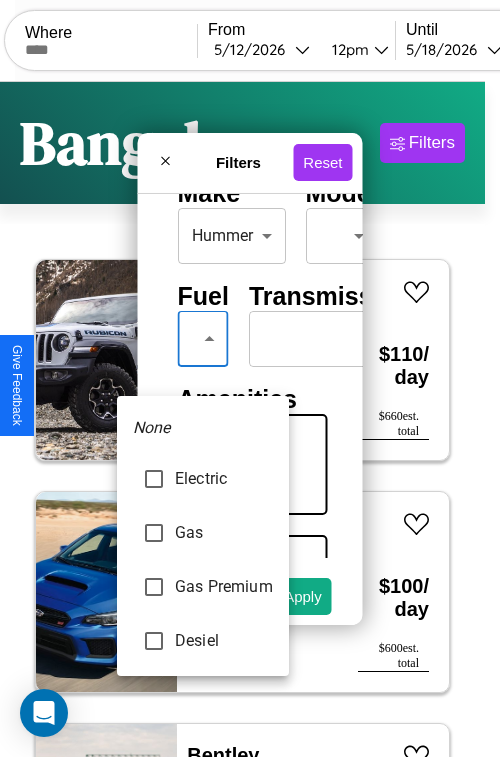 type on "***" 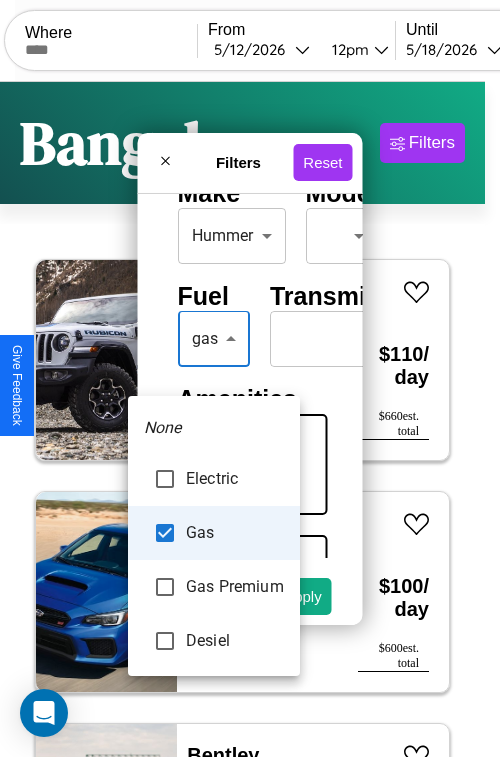 click at bounding box center (250, 378) 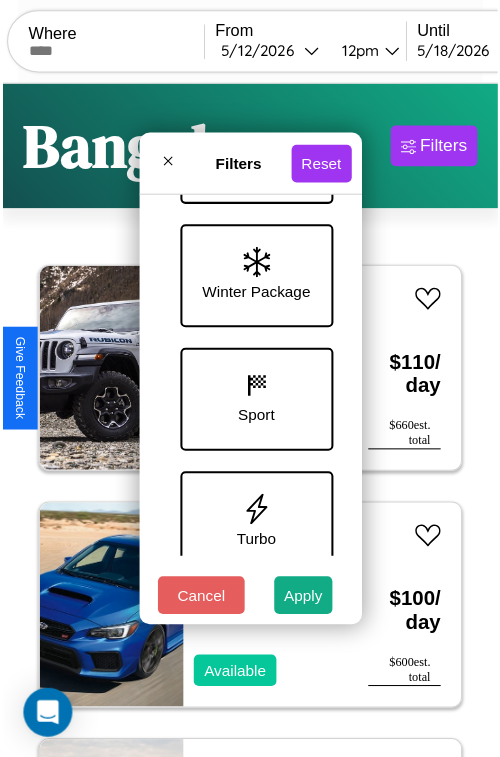 scroll, scrollTop: 772, scrollLeft: 0, axis: vertical 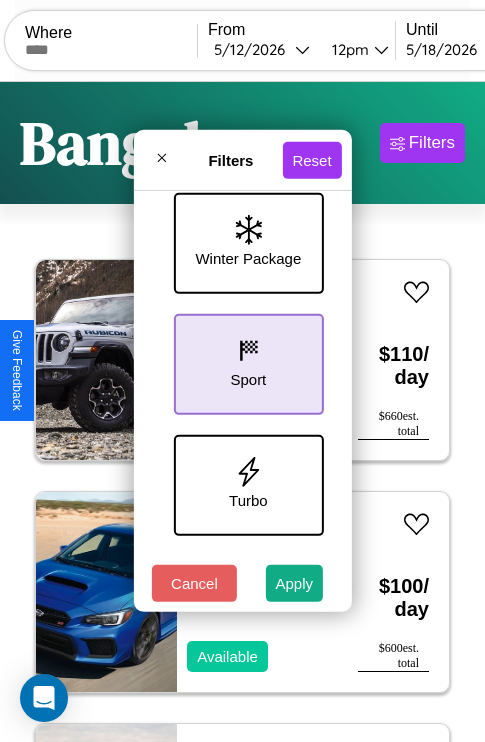 click 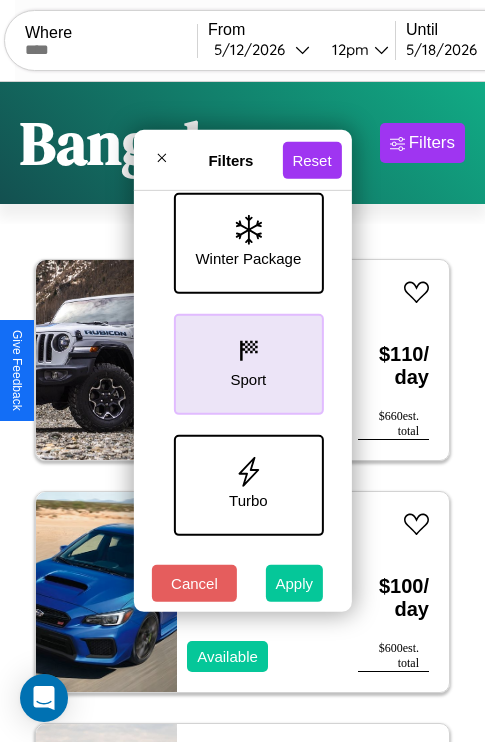 click on "Apply" at bounding box center [295, 583] 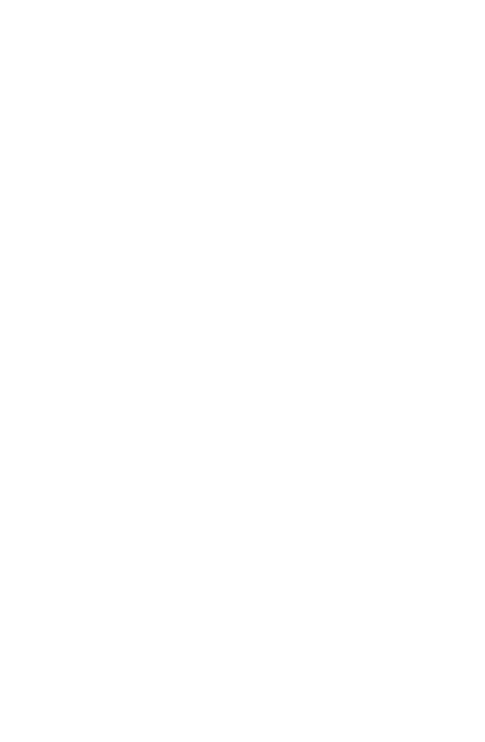 scroll, scrollTop: 0, scrollLeft: 0, axis: both 